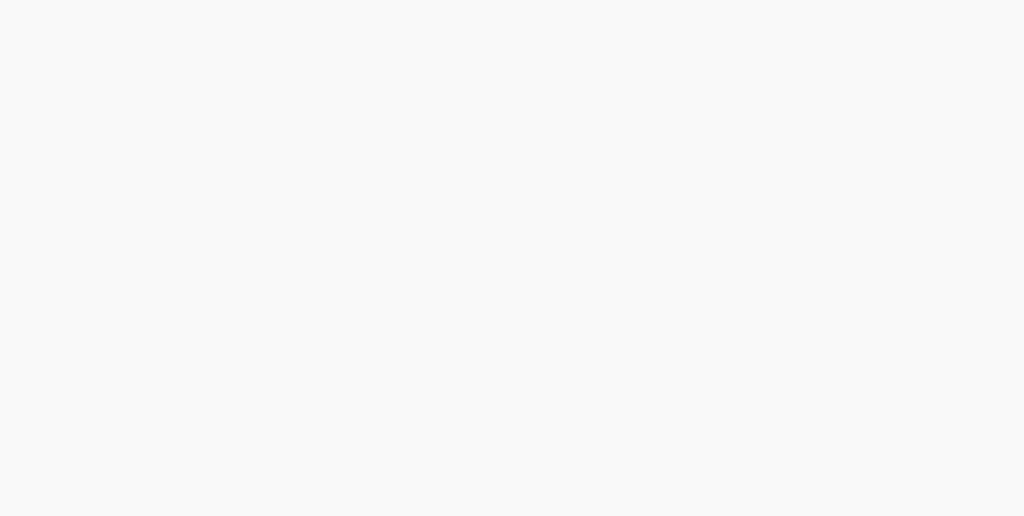 scroll, scrollTop: 0, scrollLeft: 0, axis: both 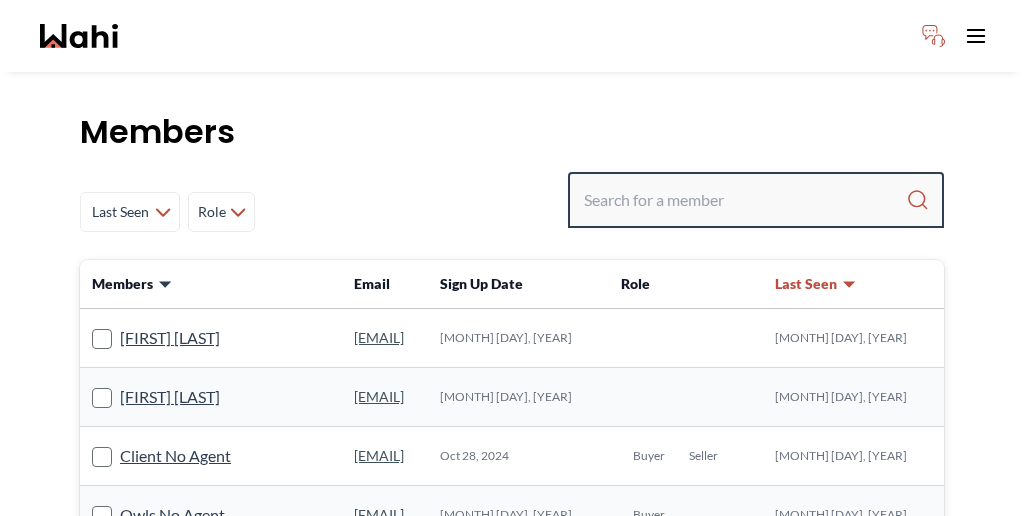 click at bounding box center [745, 200] 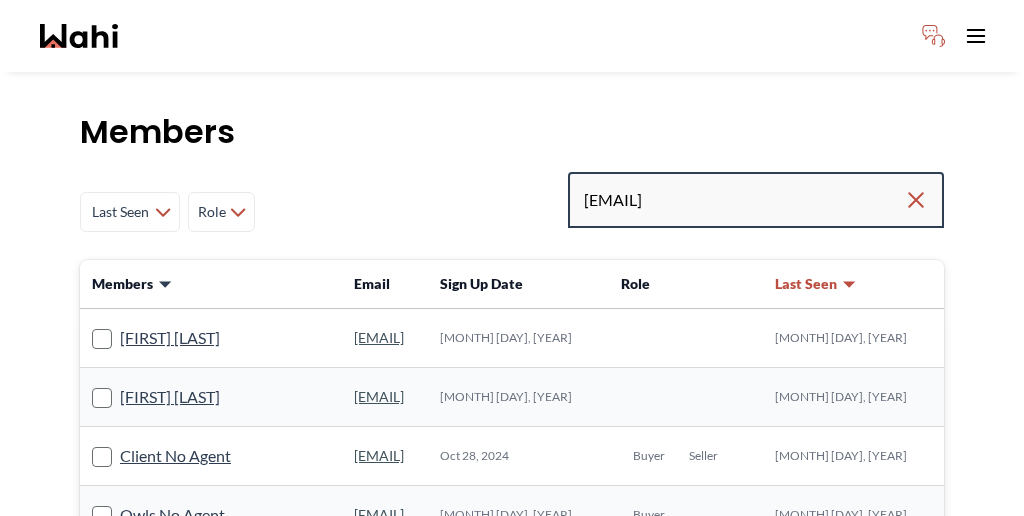 type on "[EMAIL]" 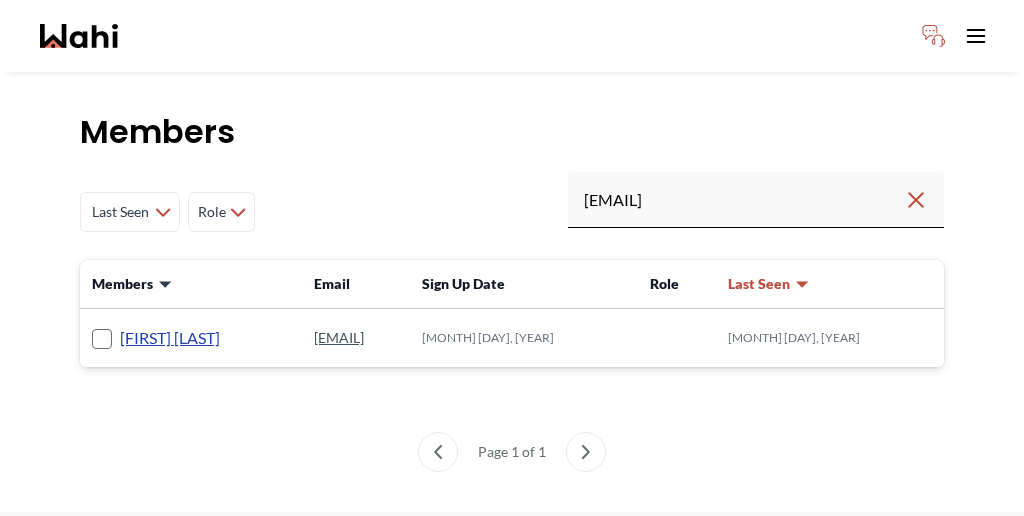 click on "[FIRST] [LAST]" at bounding box center (170, 338) 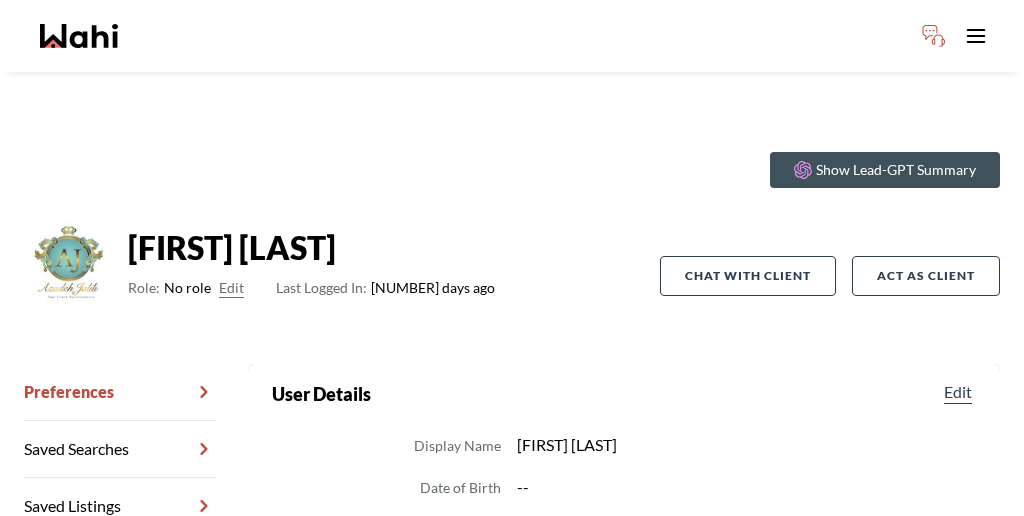 click on "Edit" at bounding box center [231, 288] 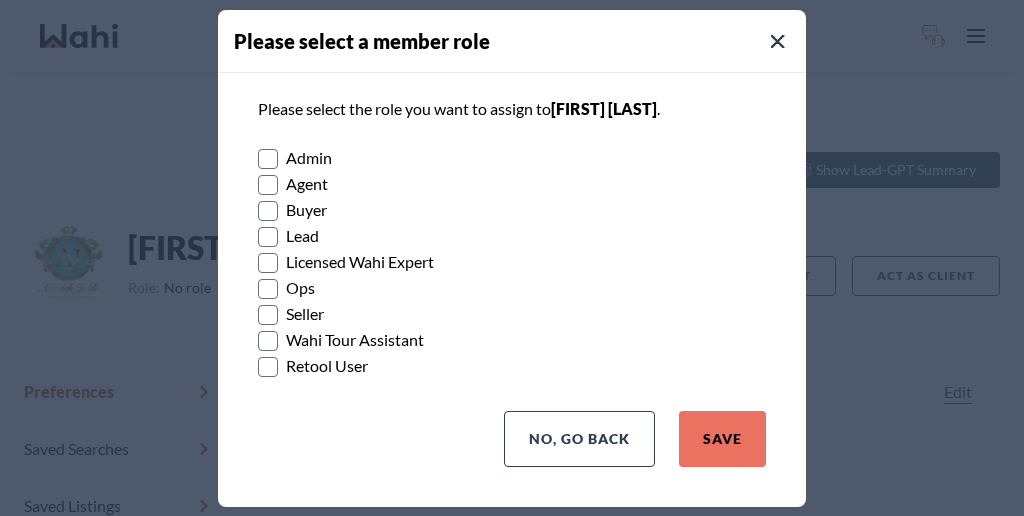 click 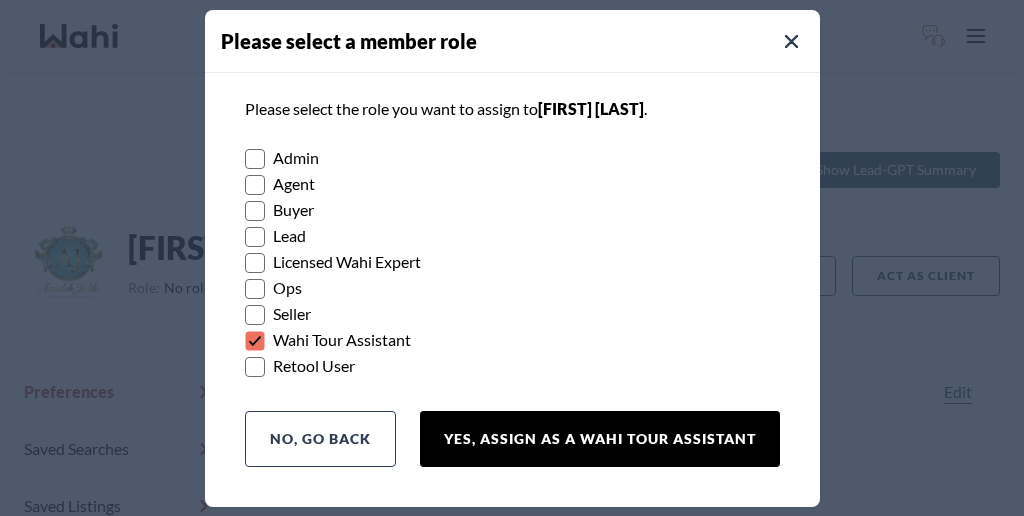 click on "Yes, Assign as a Wahi Tour Assistant" at bounding box center [600, 439] 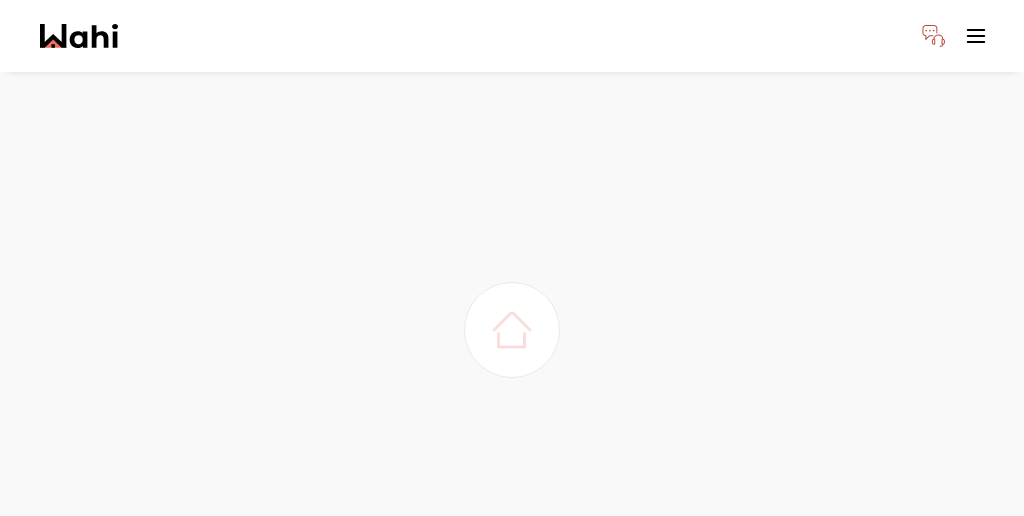 scroll, scrollTop: 0, scrollLeft: 0, axis: both 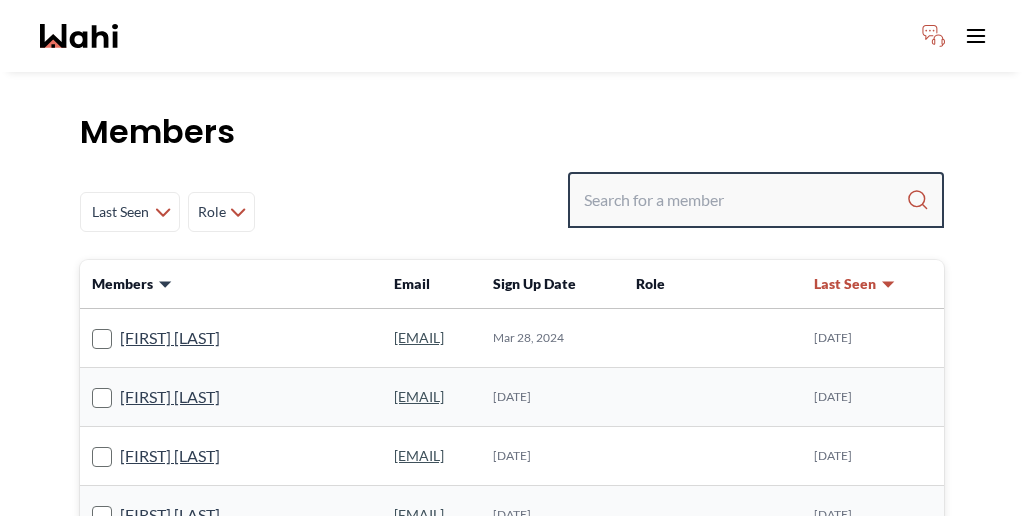 click at bounding box center [745, 200] 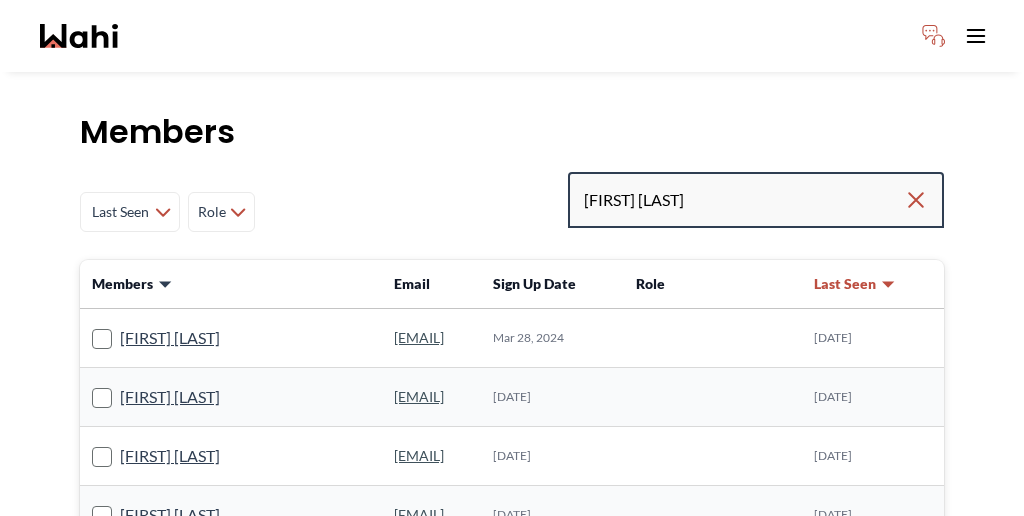 type on "[FIRST] [LAST]" 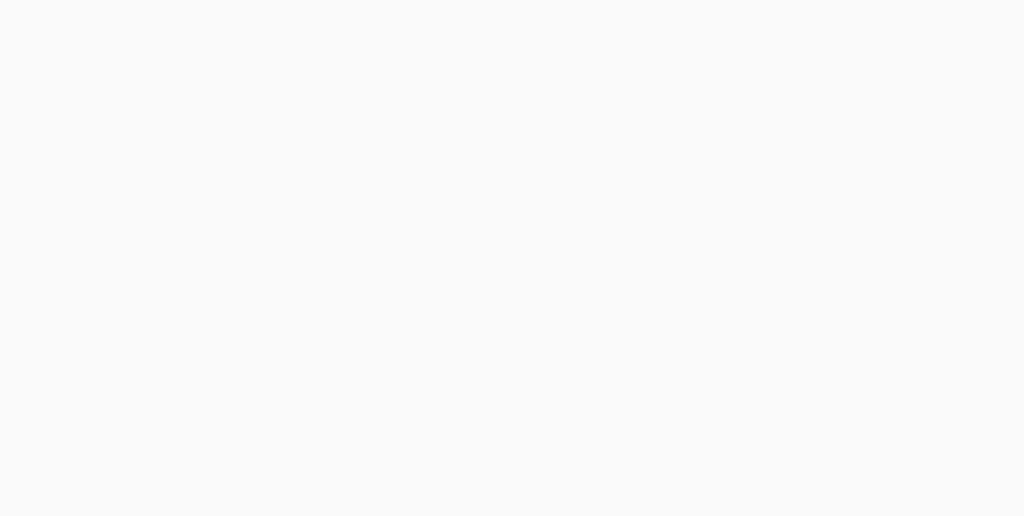 scroll, scrollTop: 0, scrollLeft: 0, axis: both 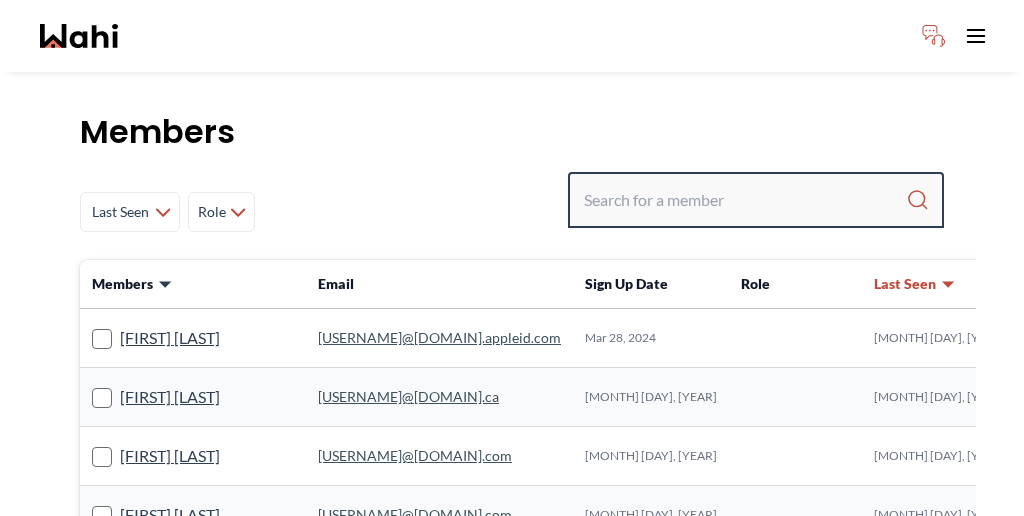 click at bounding box center [745, 200] 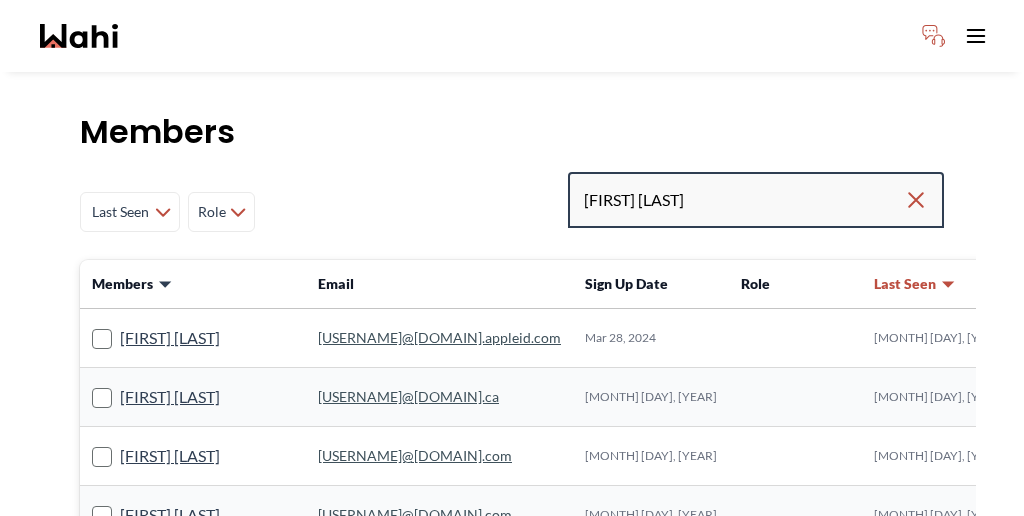 type on "[FIRST] [LAST]" 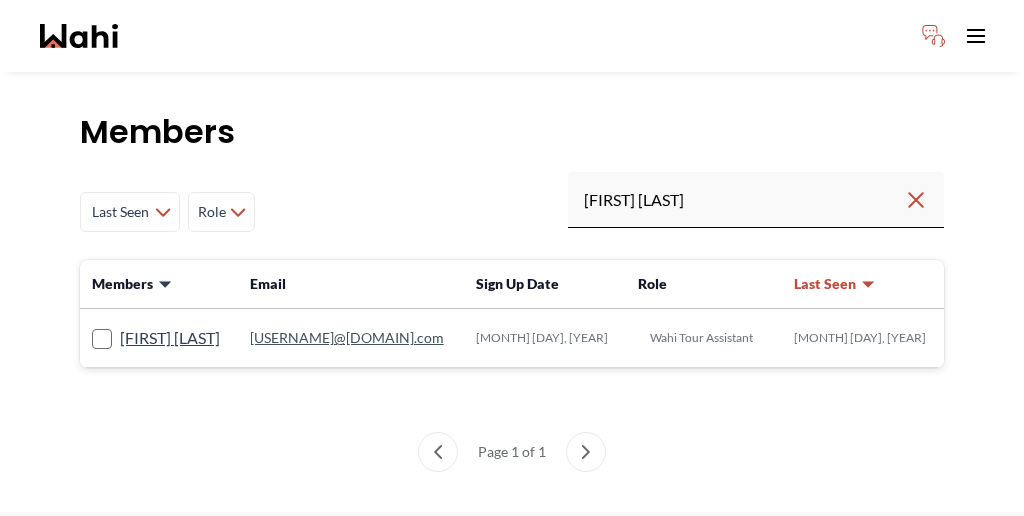 click on "Members" at bounding box center [512, 132] 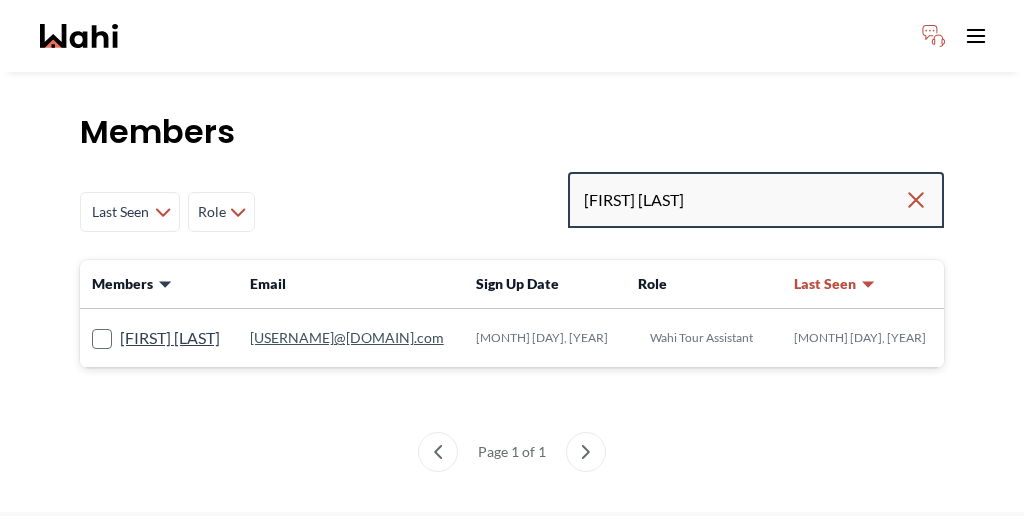 click on "[FIRST] [LAST]" at bounding box center [744, 200] 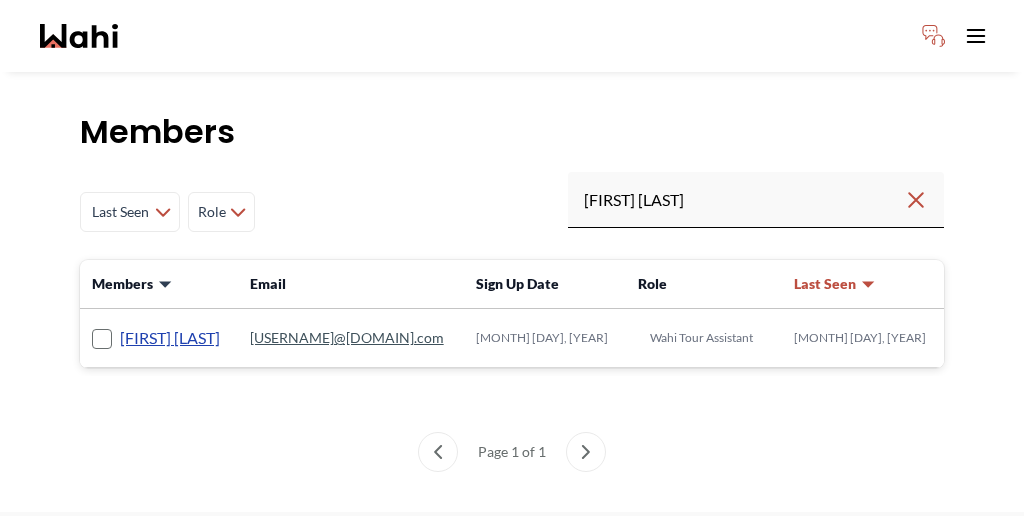 click on "[FIRST] [LAST]" at bounding box center (170, 338) 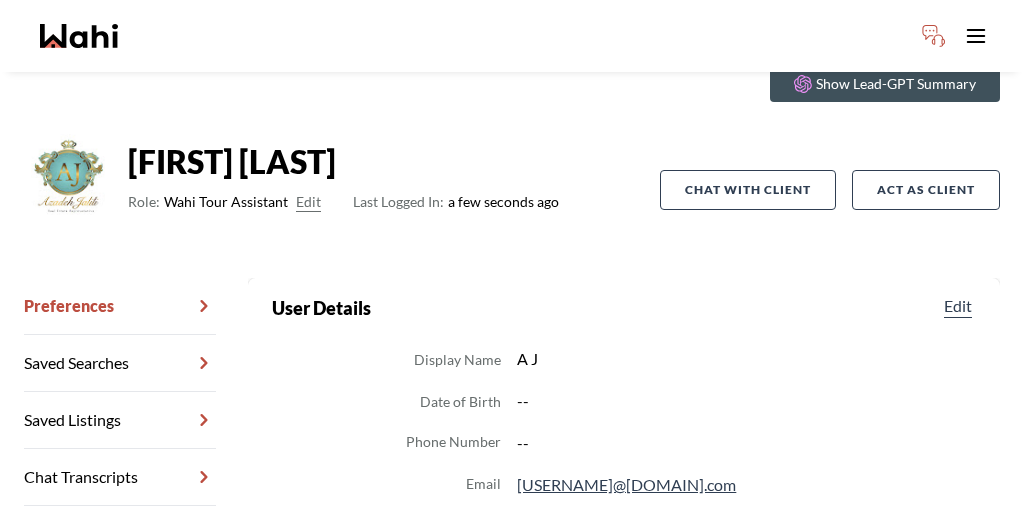 scroll, scrollTop: 94, scrollLeft: 0, axis: vertical 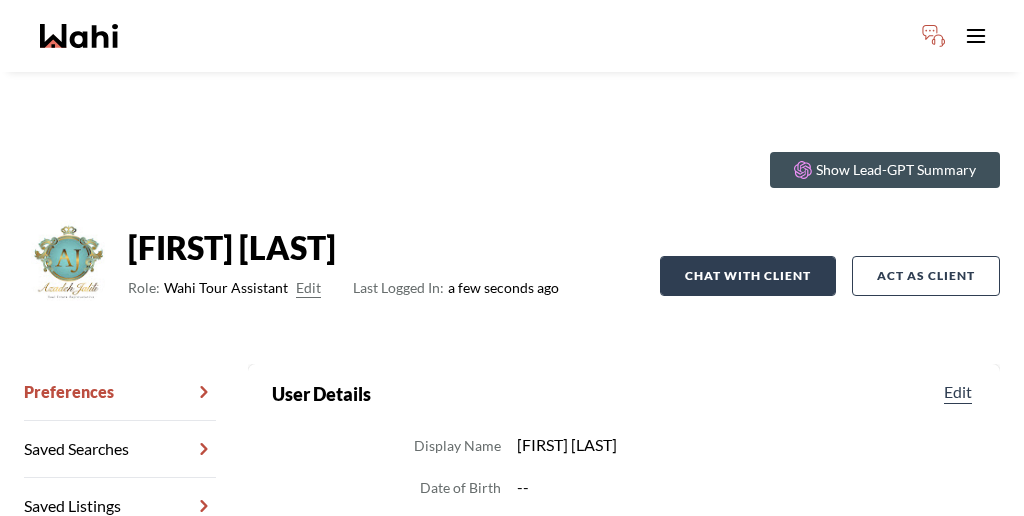click on "Chat with client" at bounding box center [748, 276] 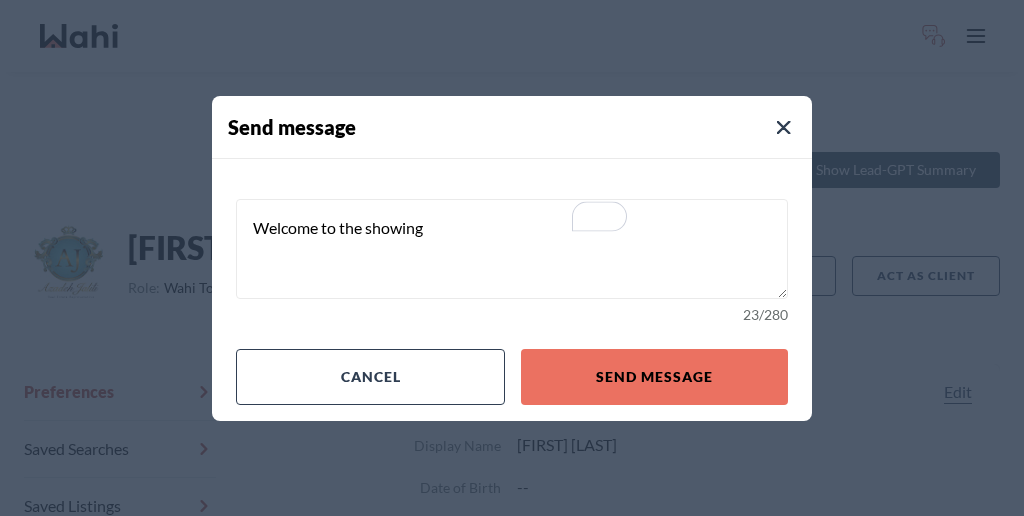 click on "Welcome to the showing" at bounding box center (512, 249) 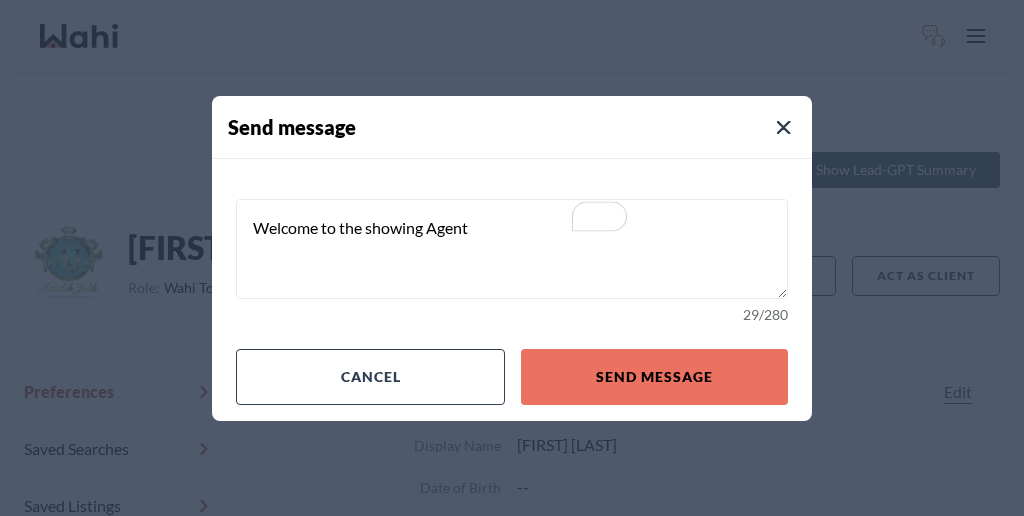 click on "Welcome to the showing Agent" at bounding box center (512, 249) 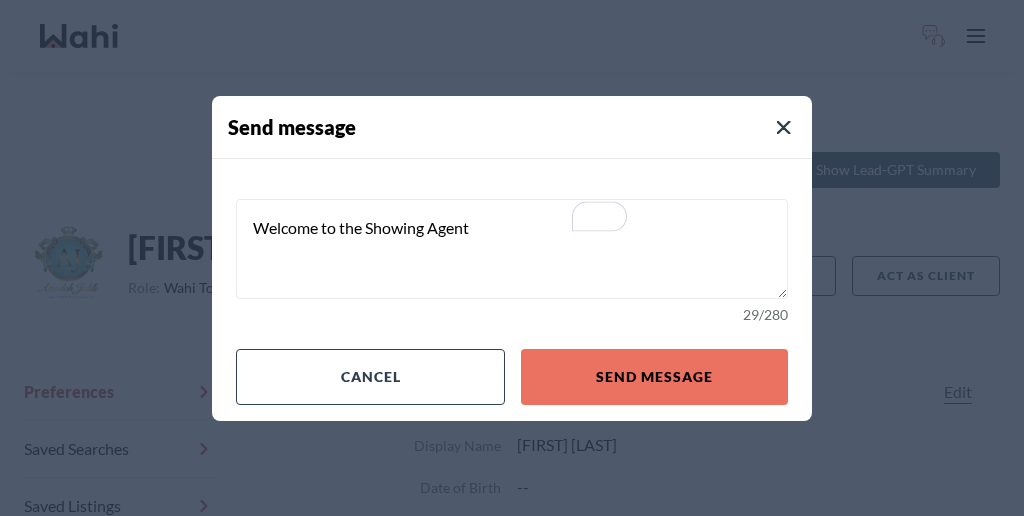 click on "Welcome to the Showing Agent" at bounding box center [512, 249] 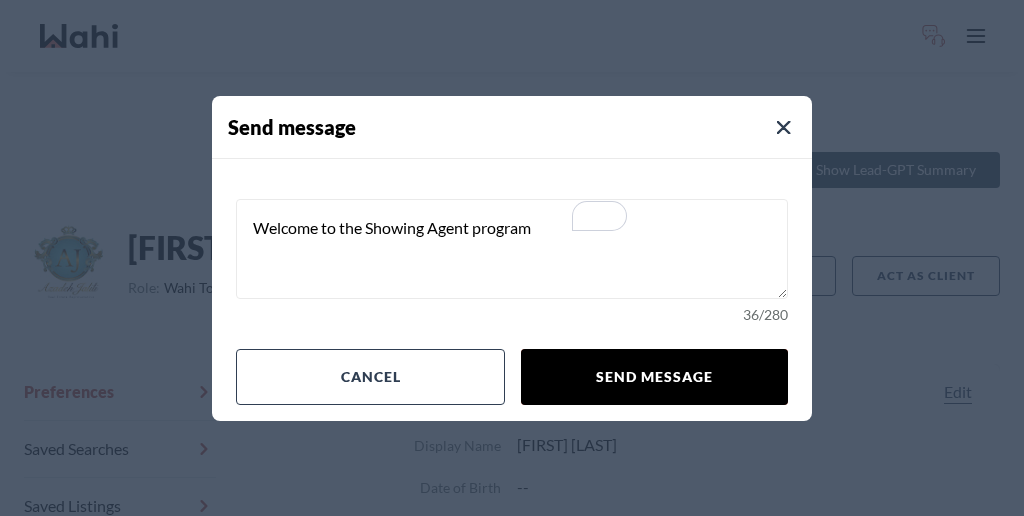 type on "Welcome to the Showing Agent program" 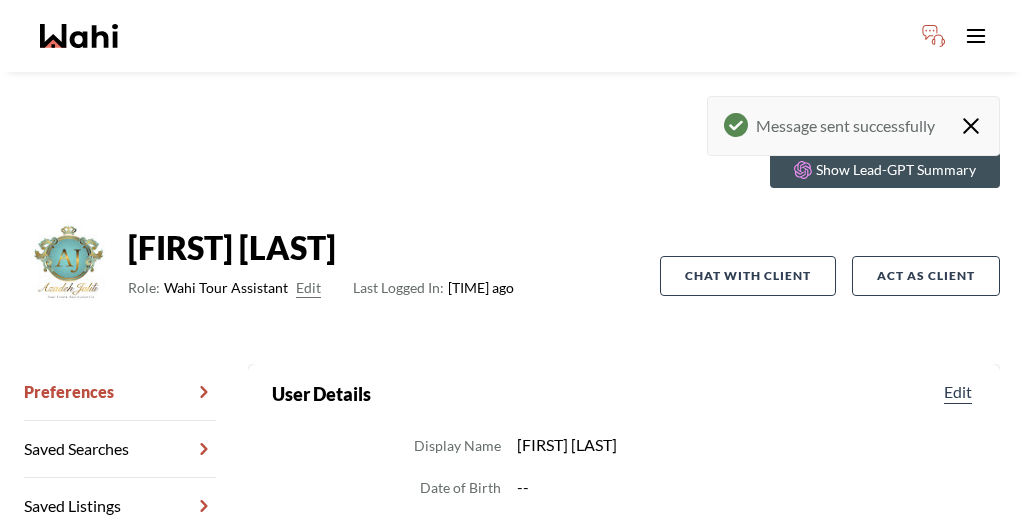 click on "Chat Transcripts" at bounding box center (120, 563) 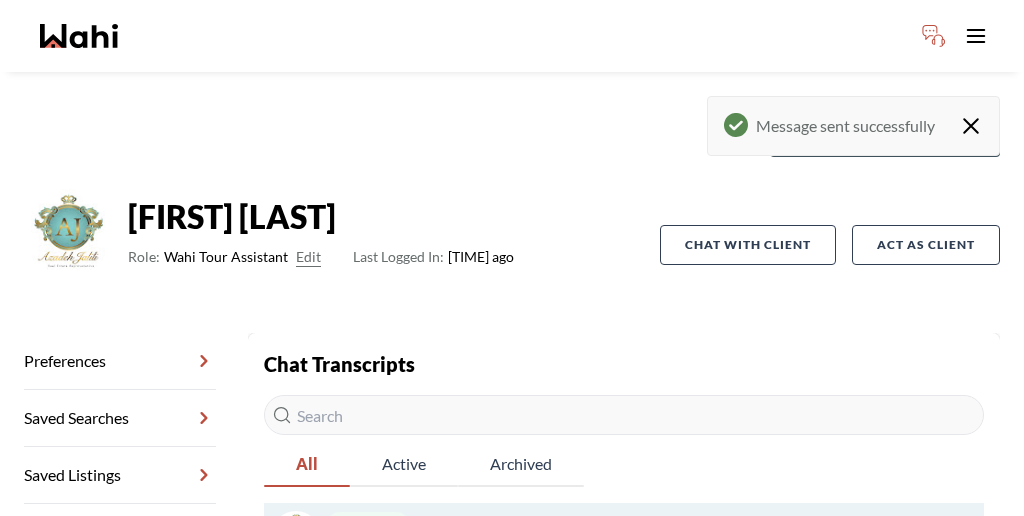 scroll, scrollTop: 35, scrollLeft: 0, axis: vertical 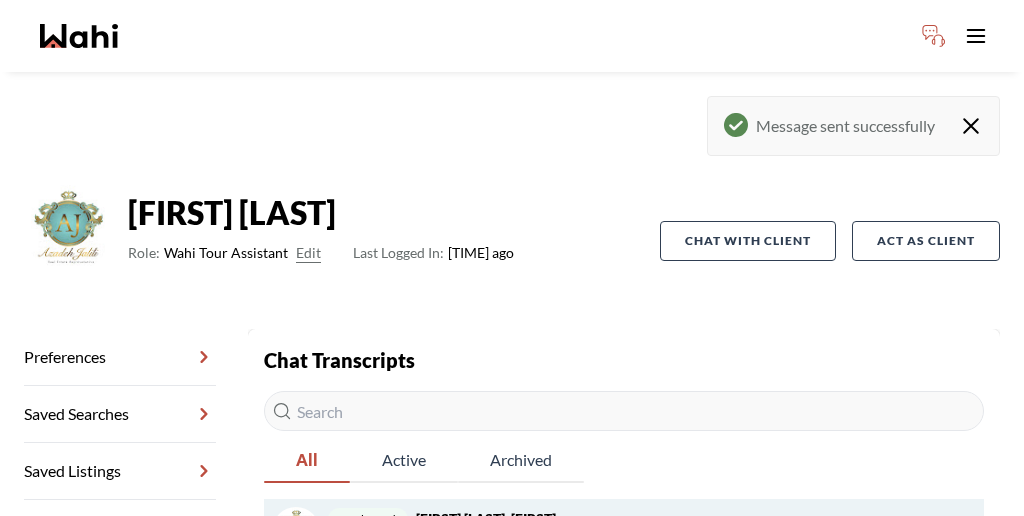 click on "outbound Azadeh Jalili, Alicia" at bounding box center (602, 531) 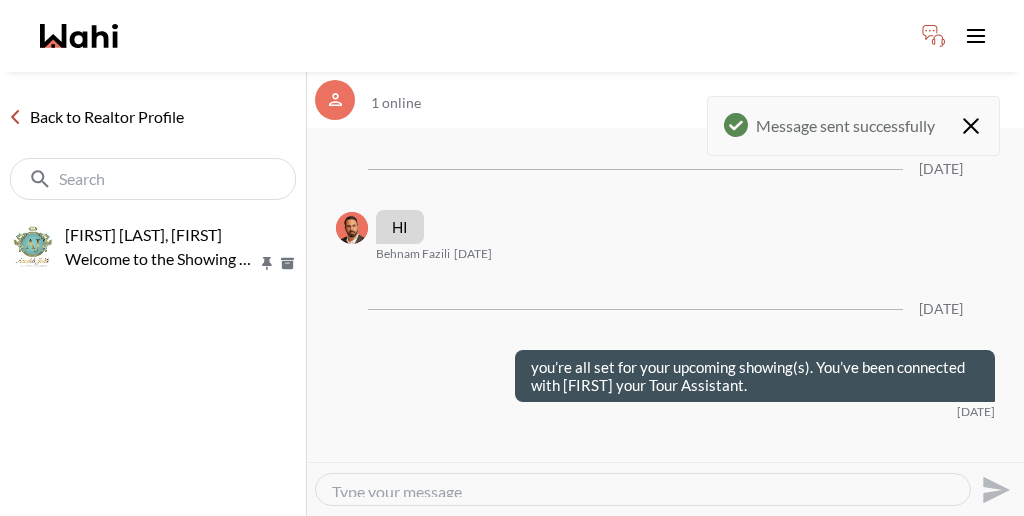 scroll, scrollTop: 231, scrollLeft: 0, axis: vertical 